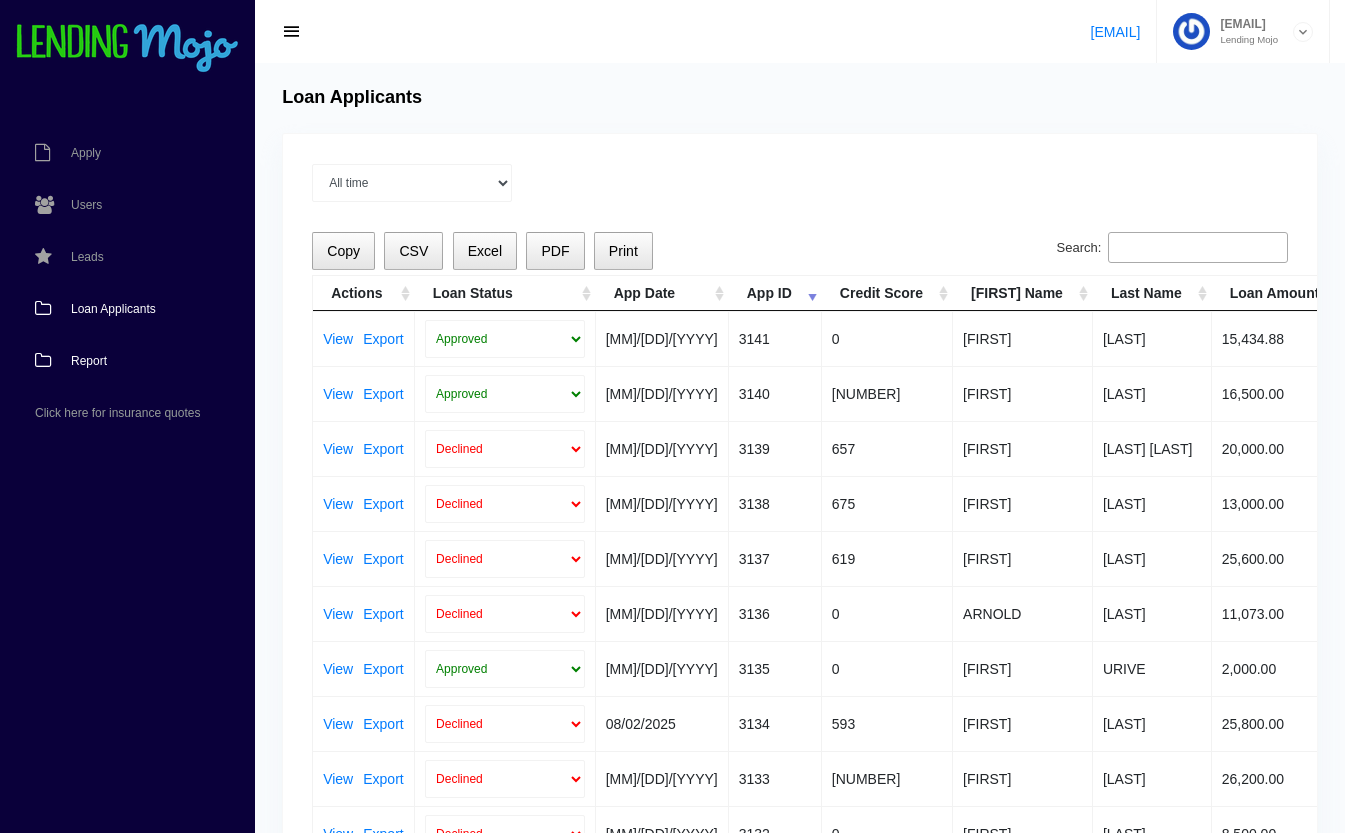 scroll, scrollTop: 0, scrollLeft: 0, axis: both 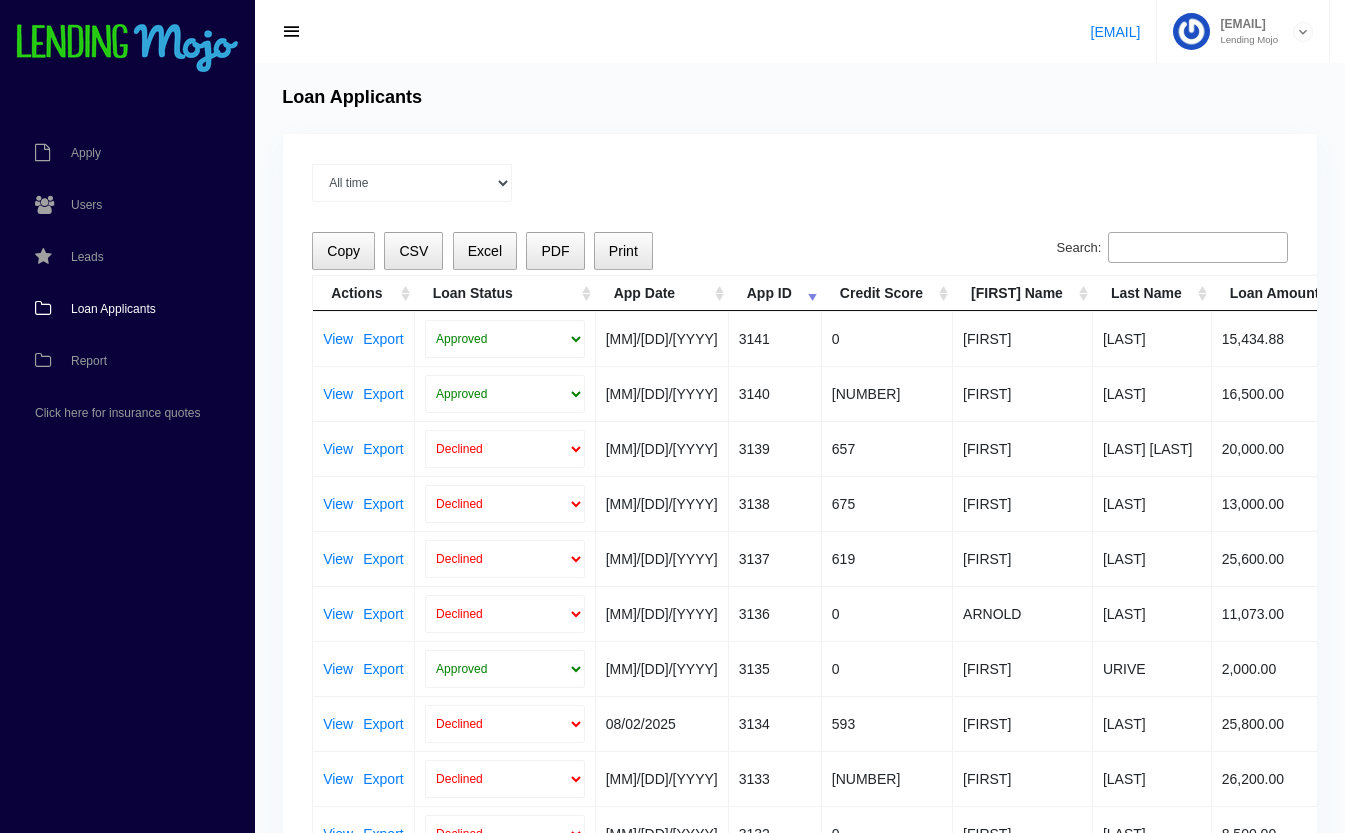 click on "Loan Applicants" at bounding box center (113, 309) 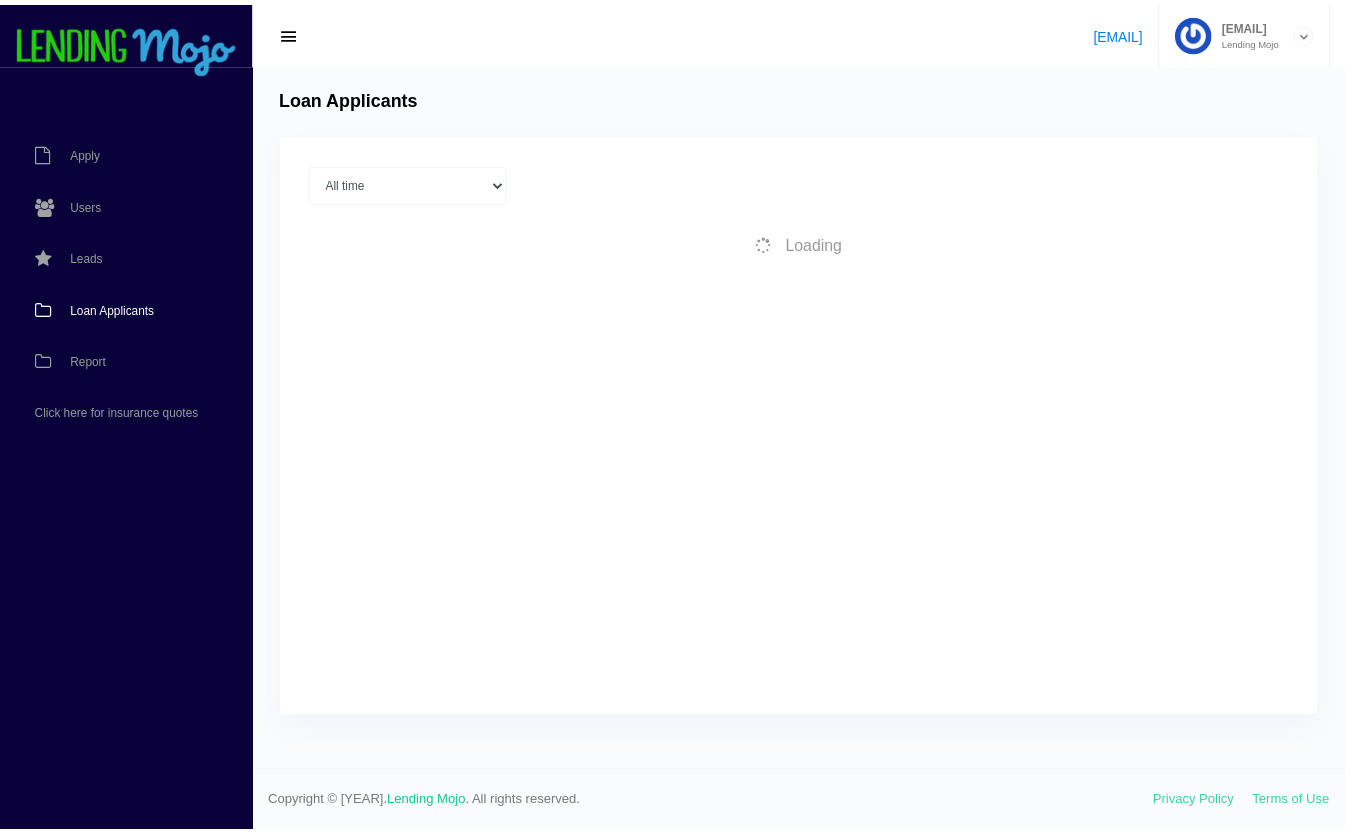 scroll, scrollTop: 0, scrollLeft: 0, axis: both 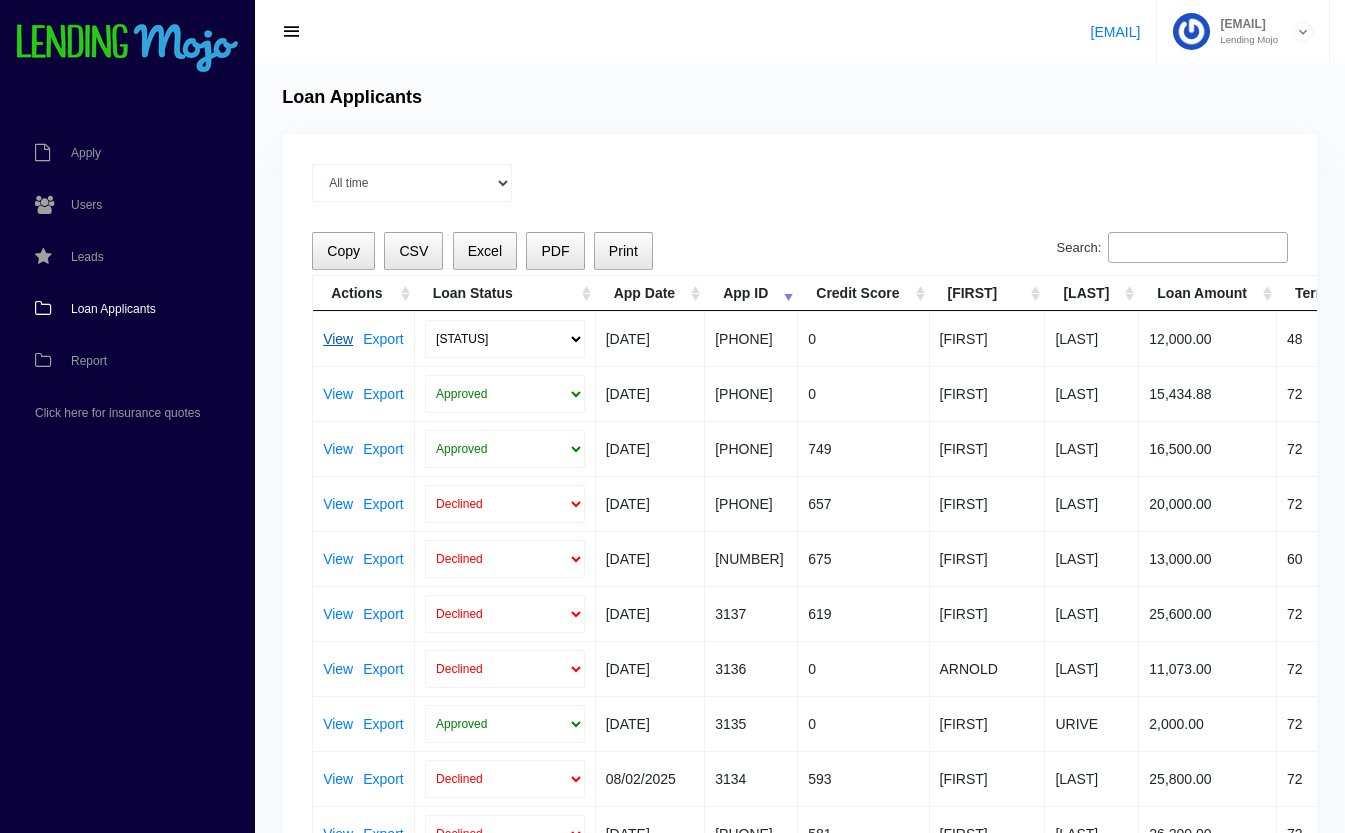 click on "View" at bounding box center (338, 339) 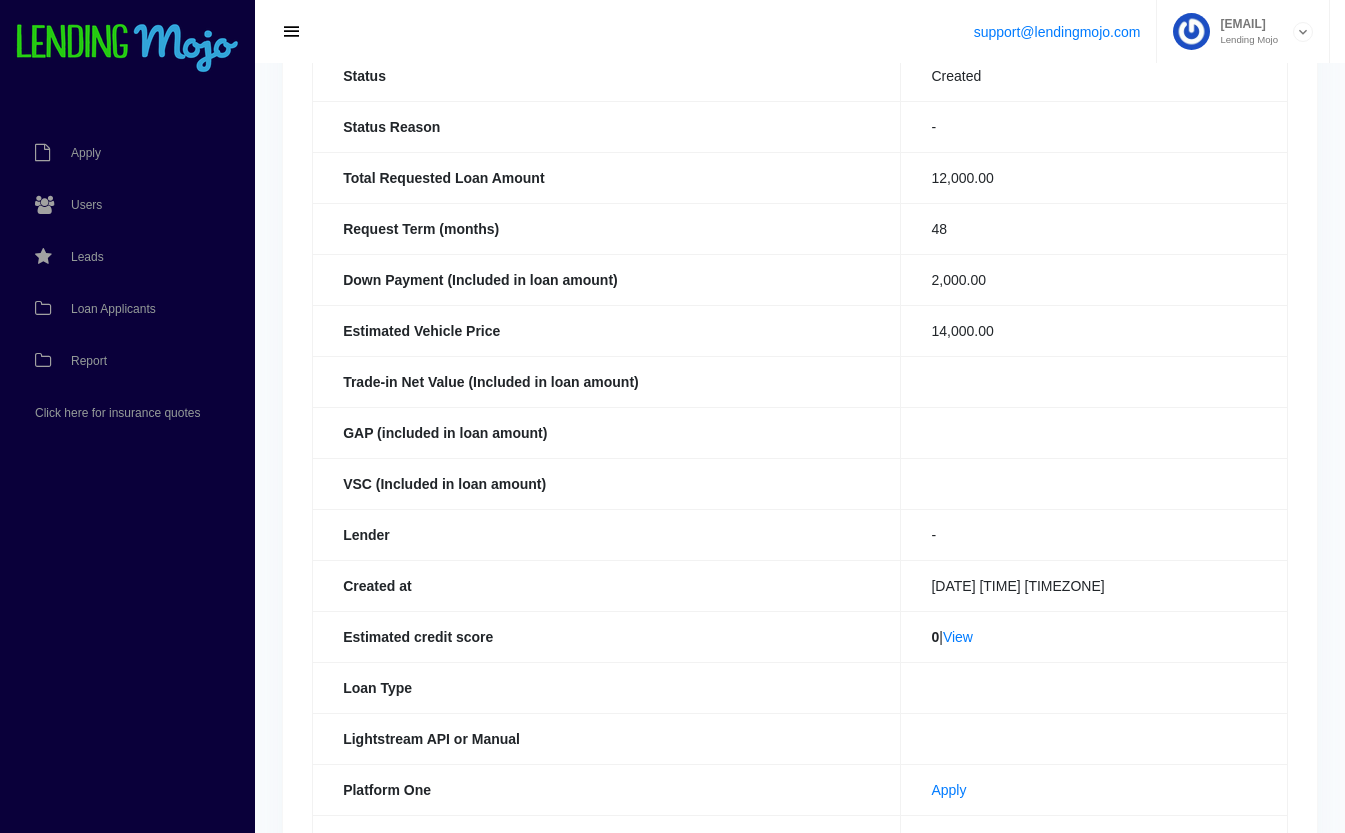 scroll, scrollTop: 208, scrollLeft: 0, axis: vertical 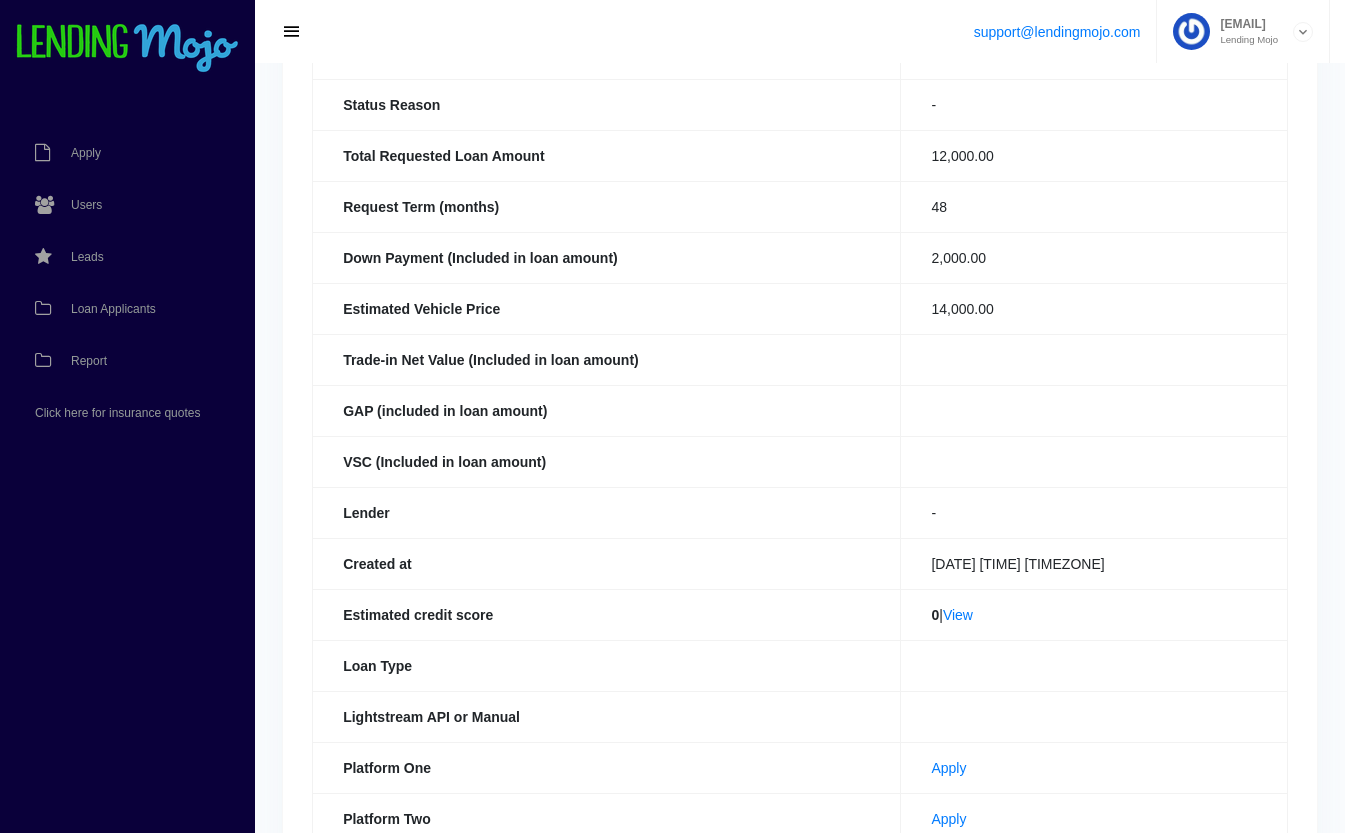 click on "0 | View" at bounding box center (1094, 614) 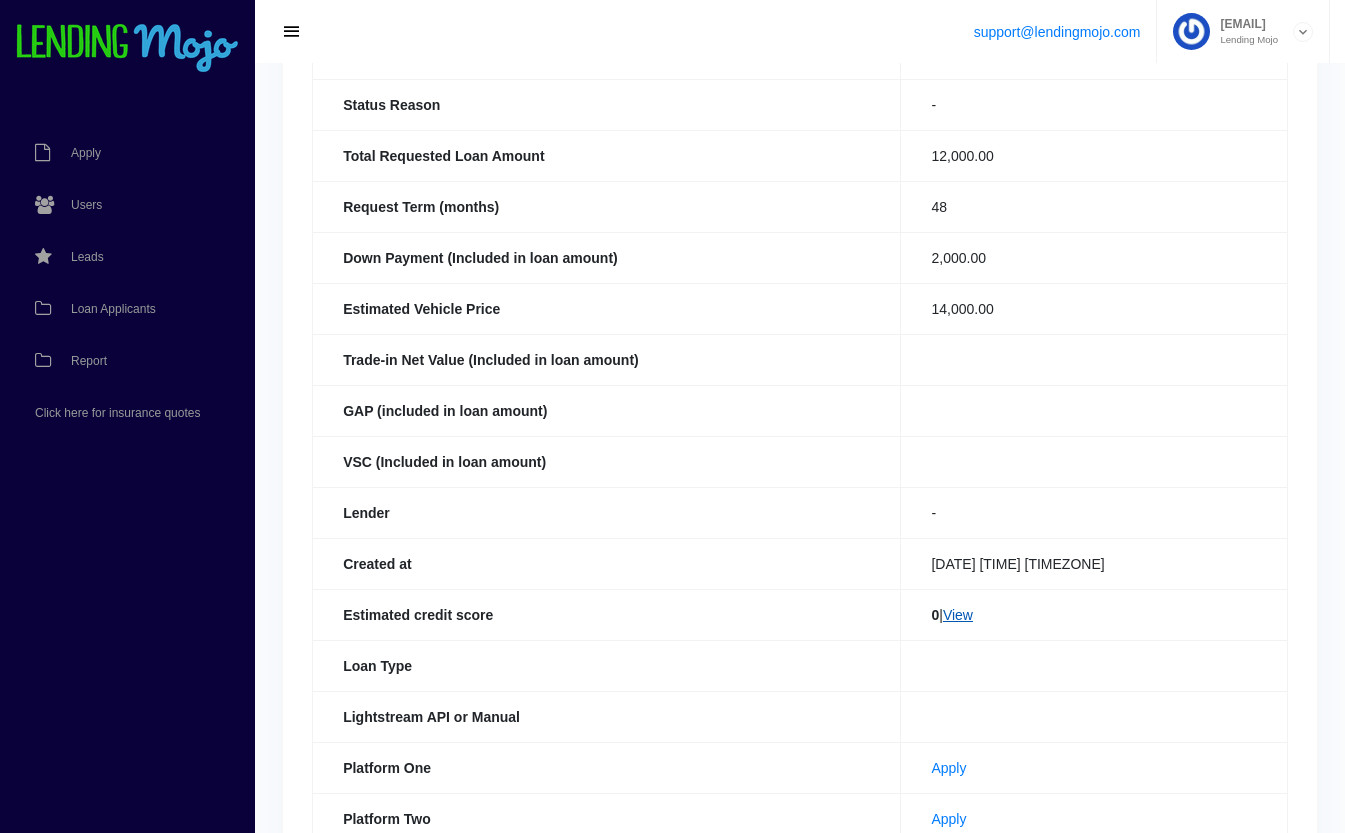 click on "View" at bounding box center (958, 615) 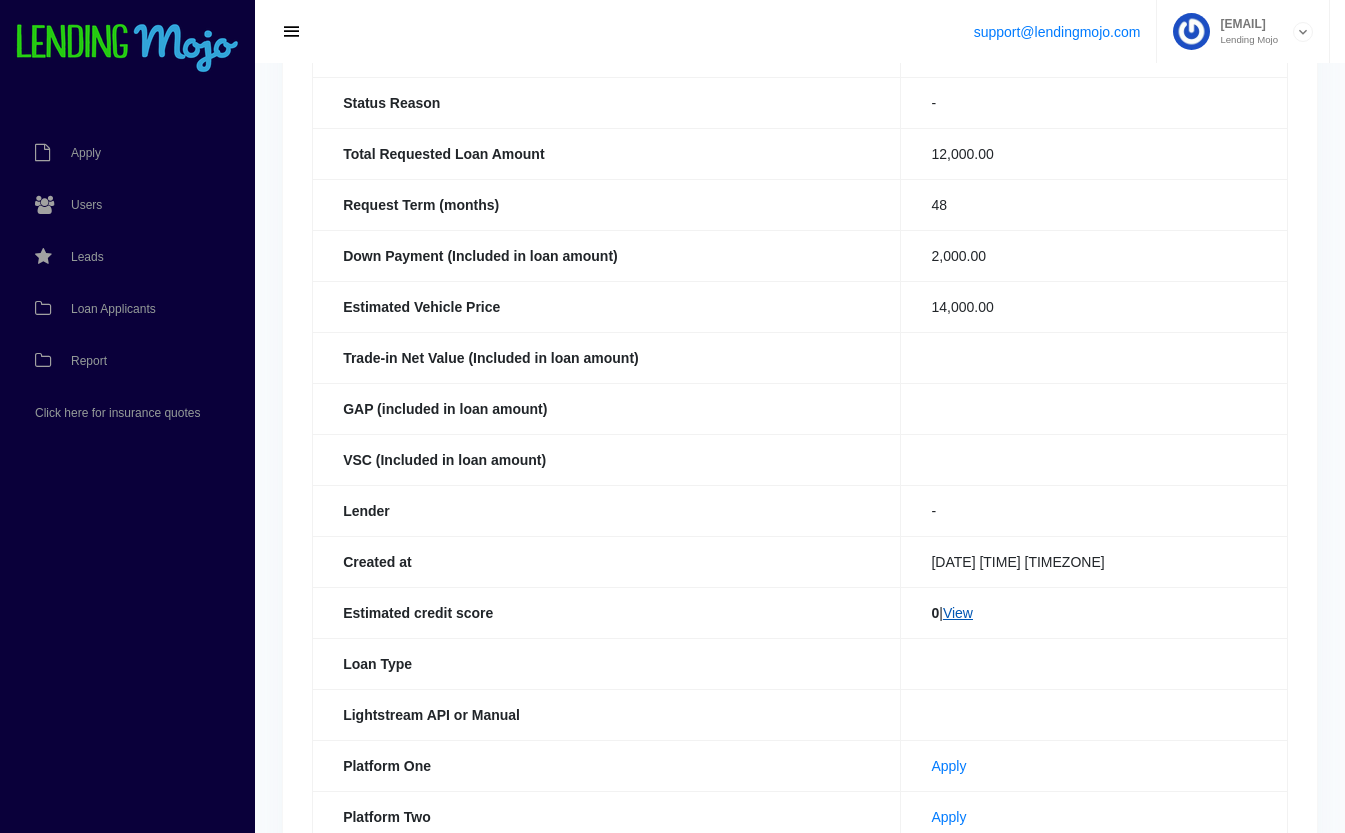 scroll, scrollTop: 0, scrollLeft: 0, axis: both 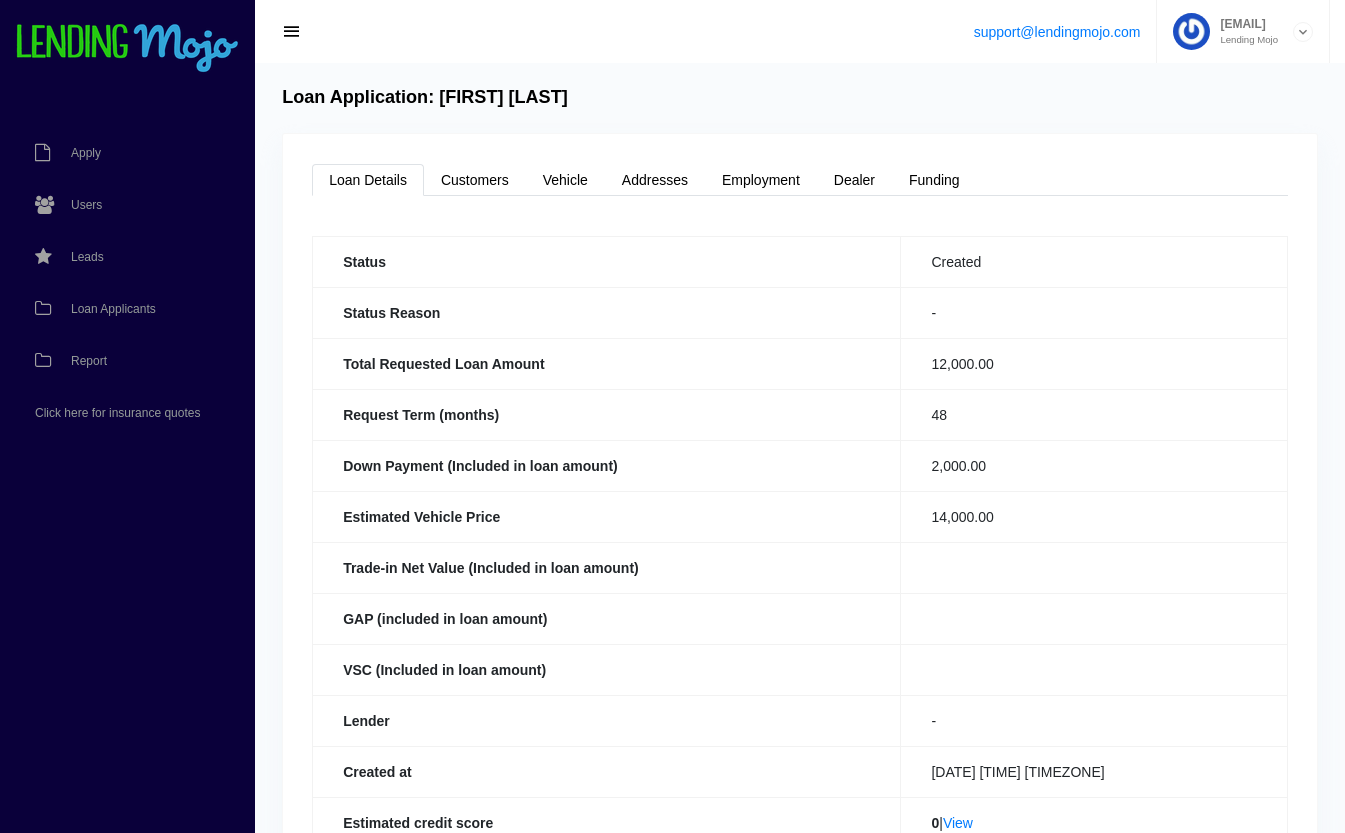 drag, startPoint x: 644, startPoint y: 99, endPoint x: 441, endPoint y: 98, distance: 203.00246 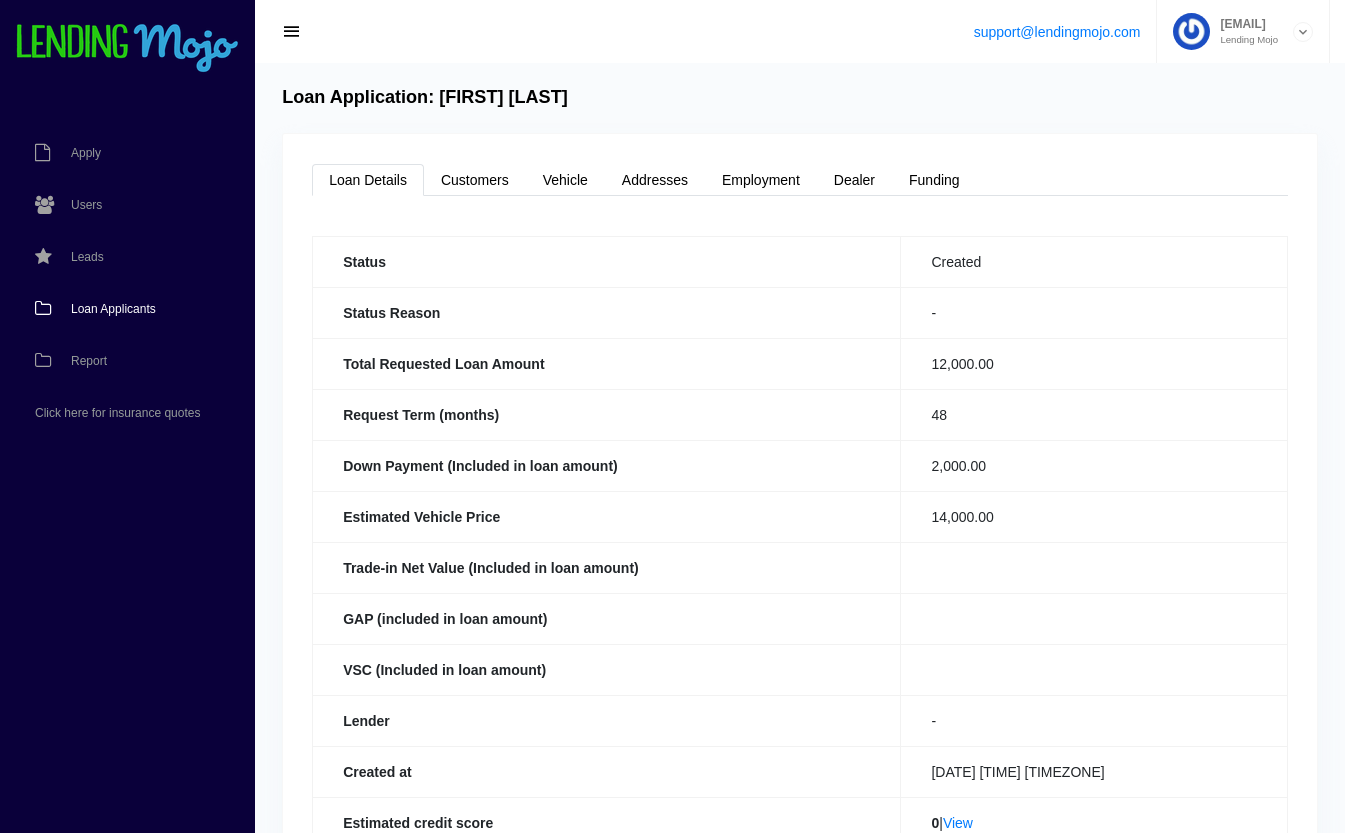 click on "Loan Applicants" at bounding box center (113, 309) 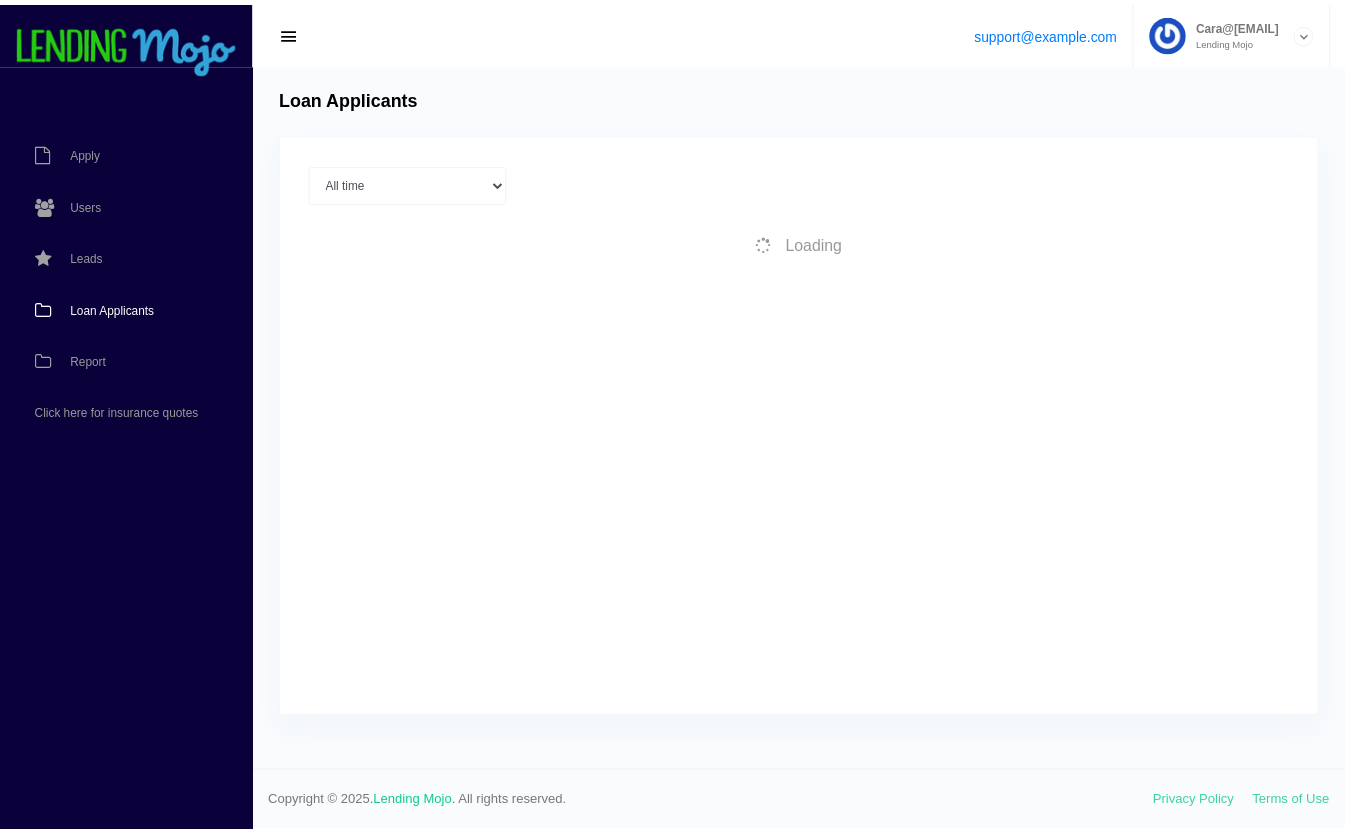 scroll, scrollTop: 0, scrollLeft: 0, axis: both 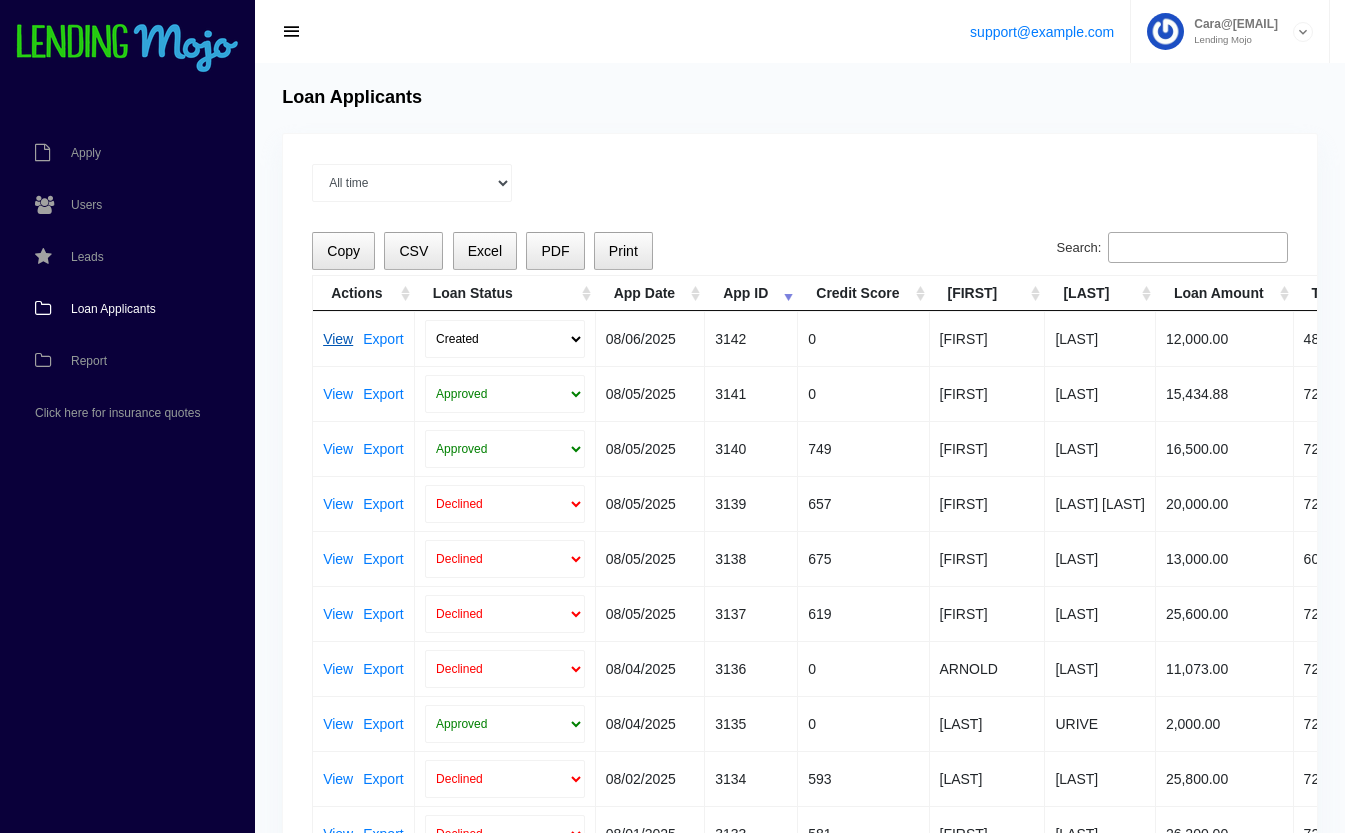 click on "View" at bounding box center [338, 339] 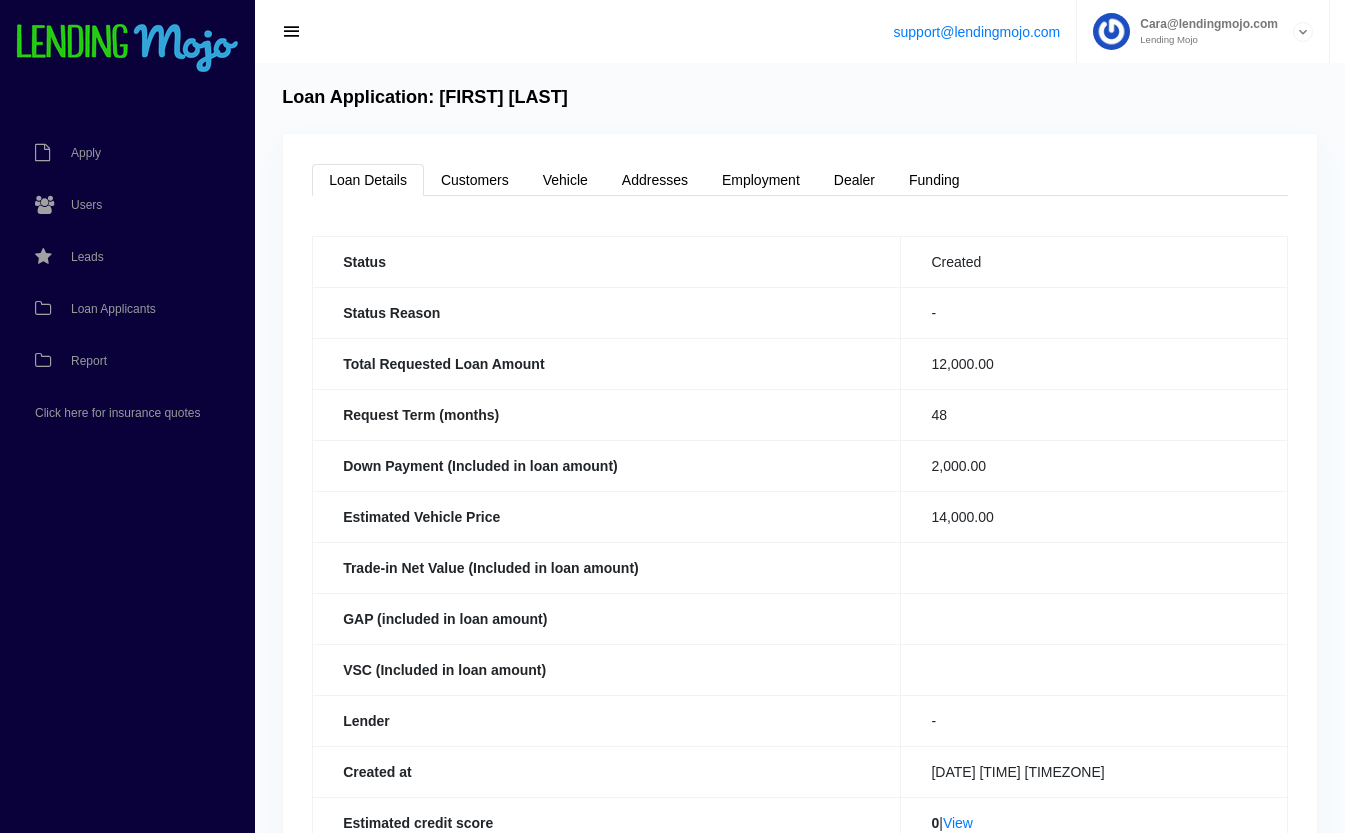 scroll, scrollTop: 0, scrollLeft: 0, axis: both 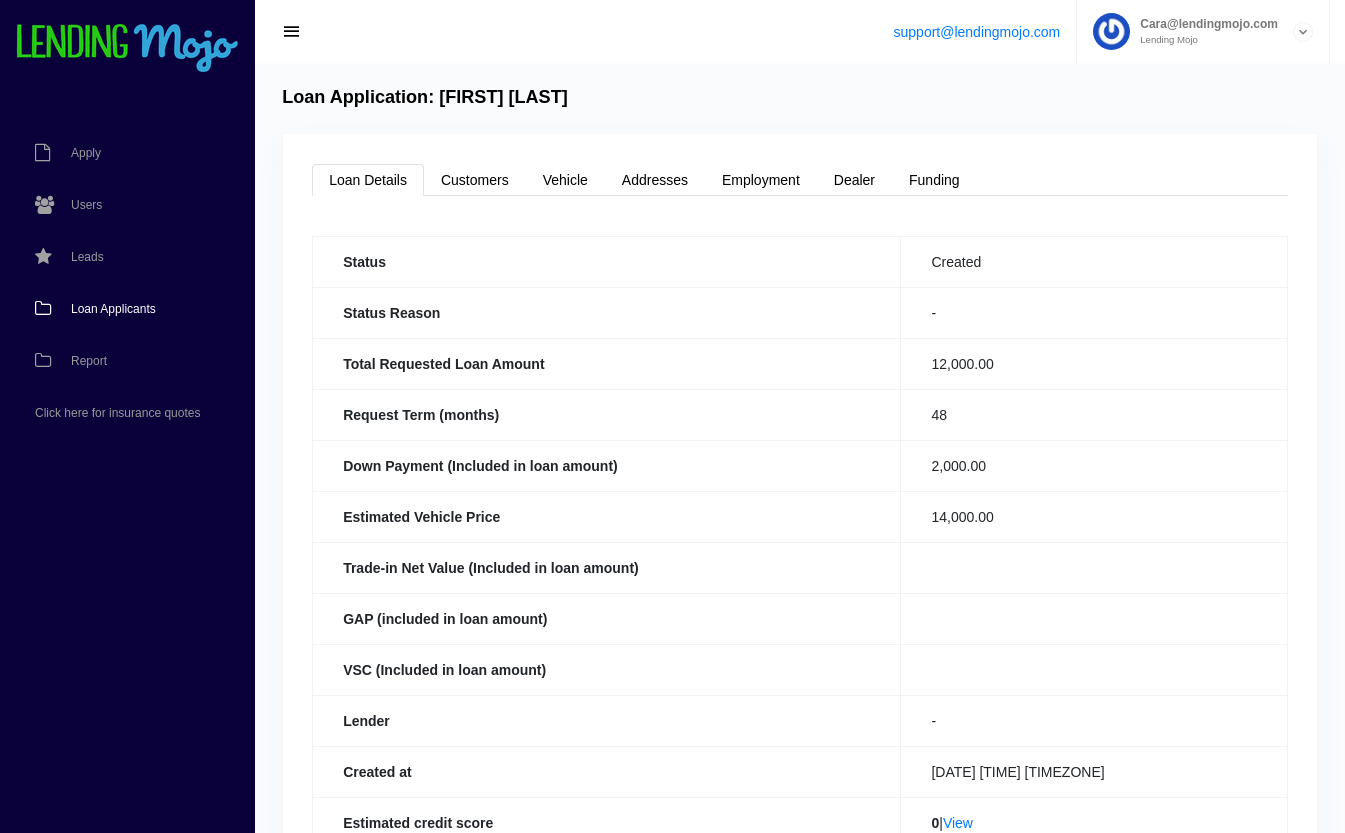 click on "Loan Applicants" at bounding box center [113, 309] 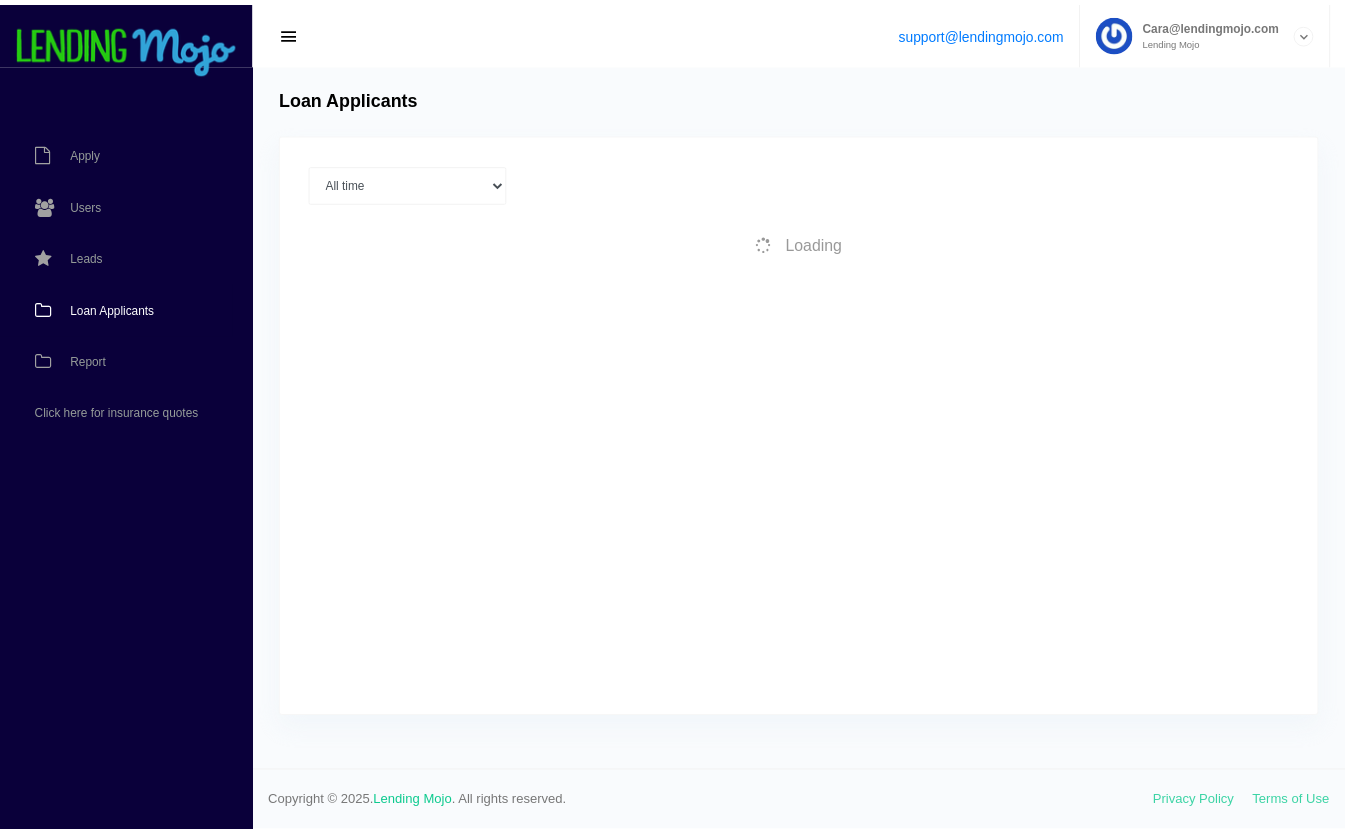 scroll, scrollTop: 0, scrollLeft: 0, axis: both 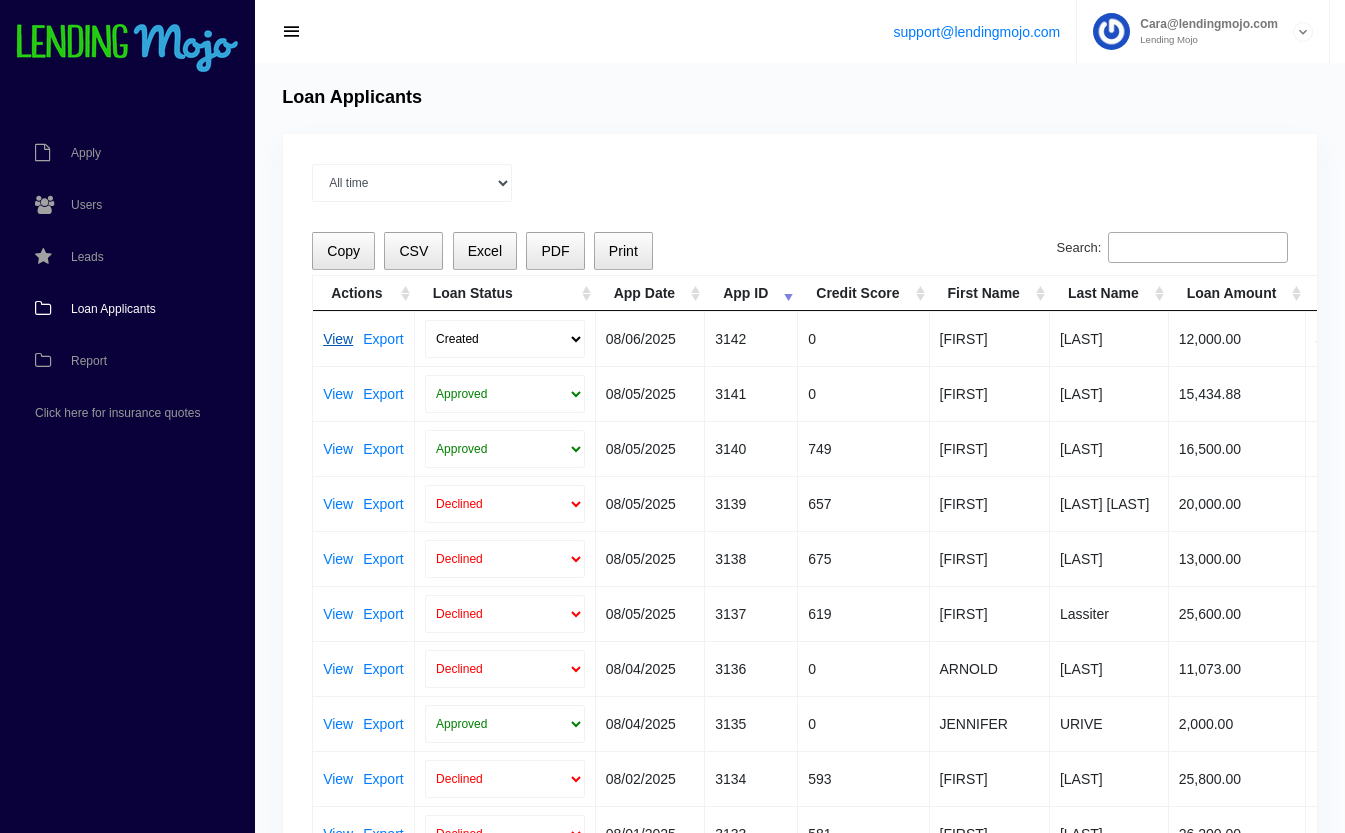 click on "View" at bounding box center (338, 339) 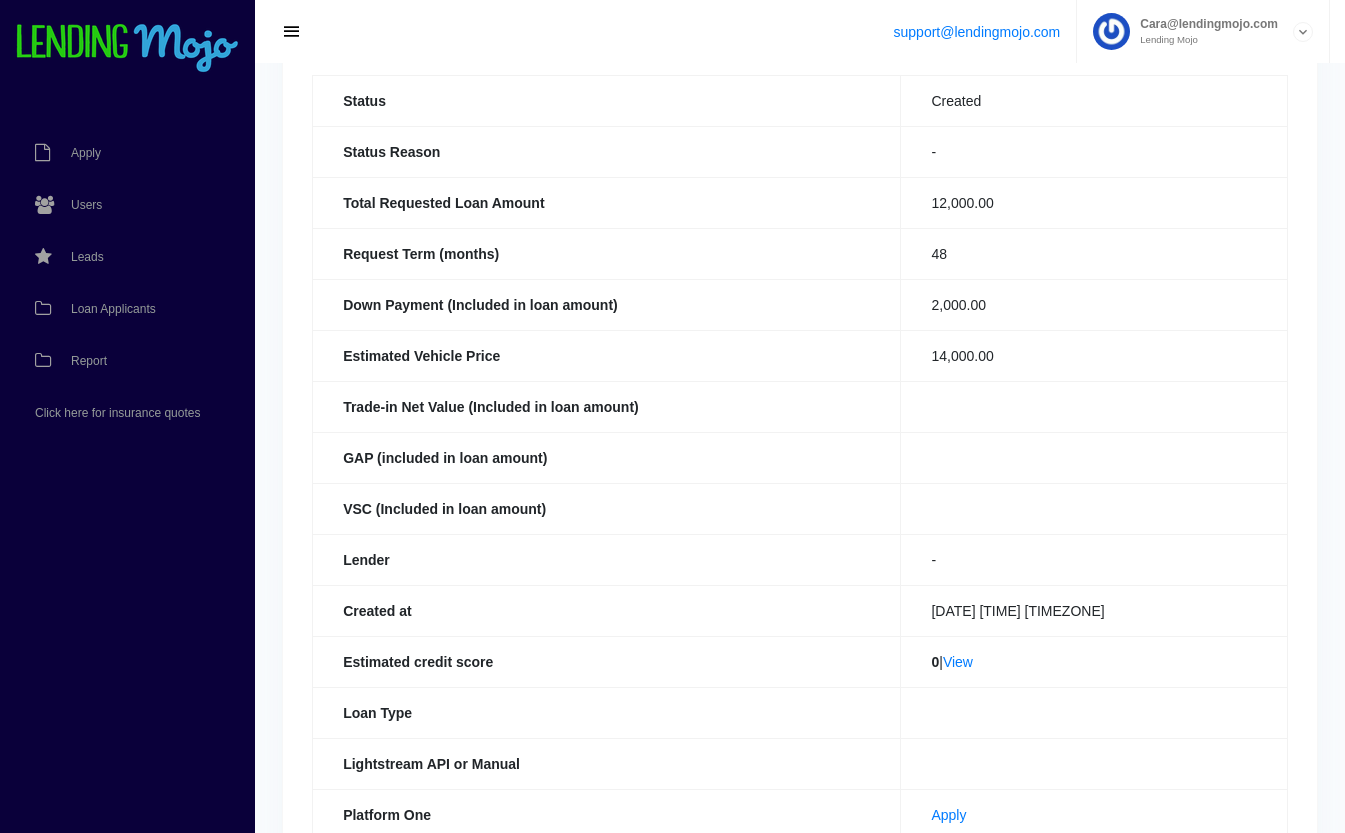 scroll, scrollTop: 0, scrollLeft: 0, axis: both 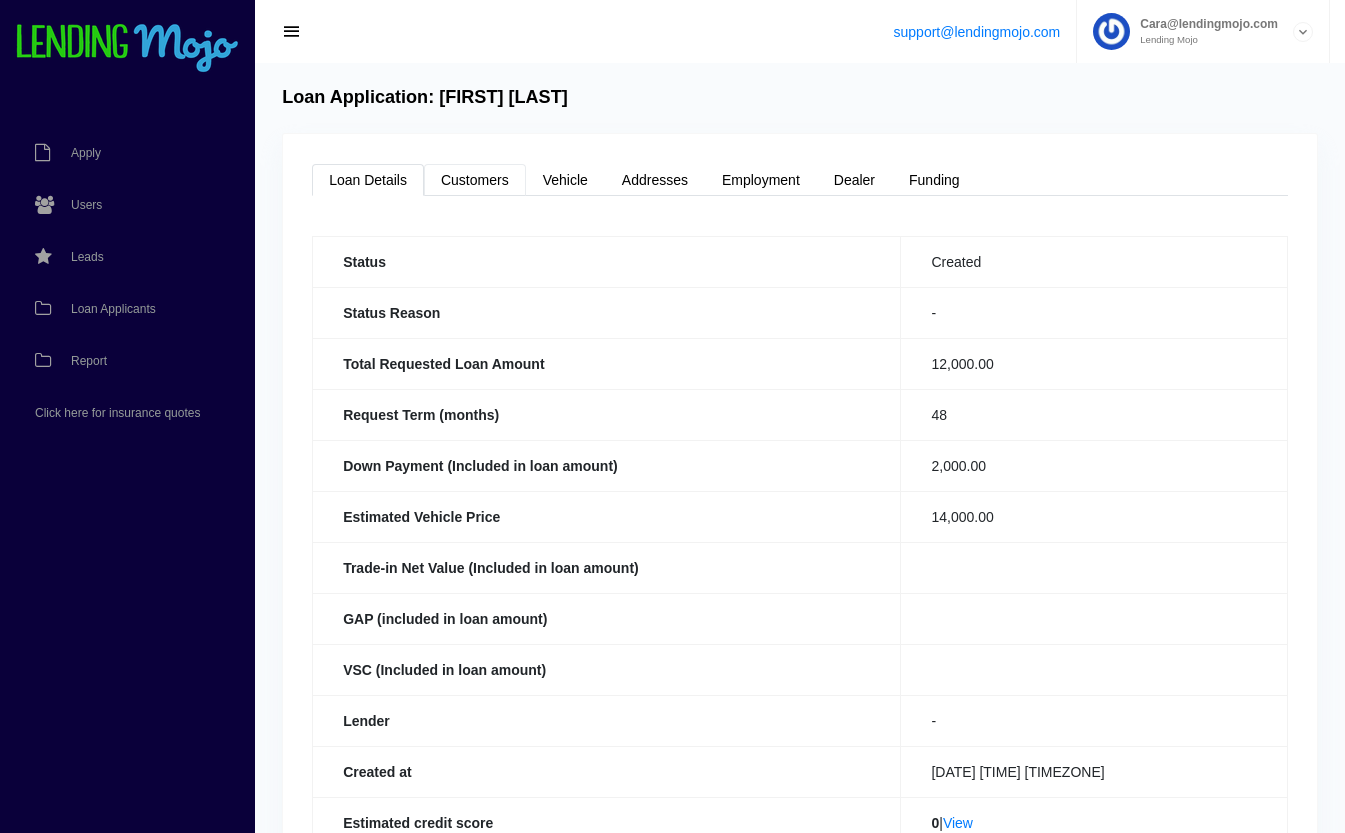 click on "Customers" at bounding box center [475, 180] 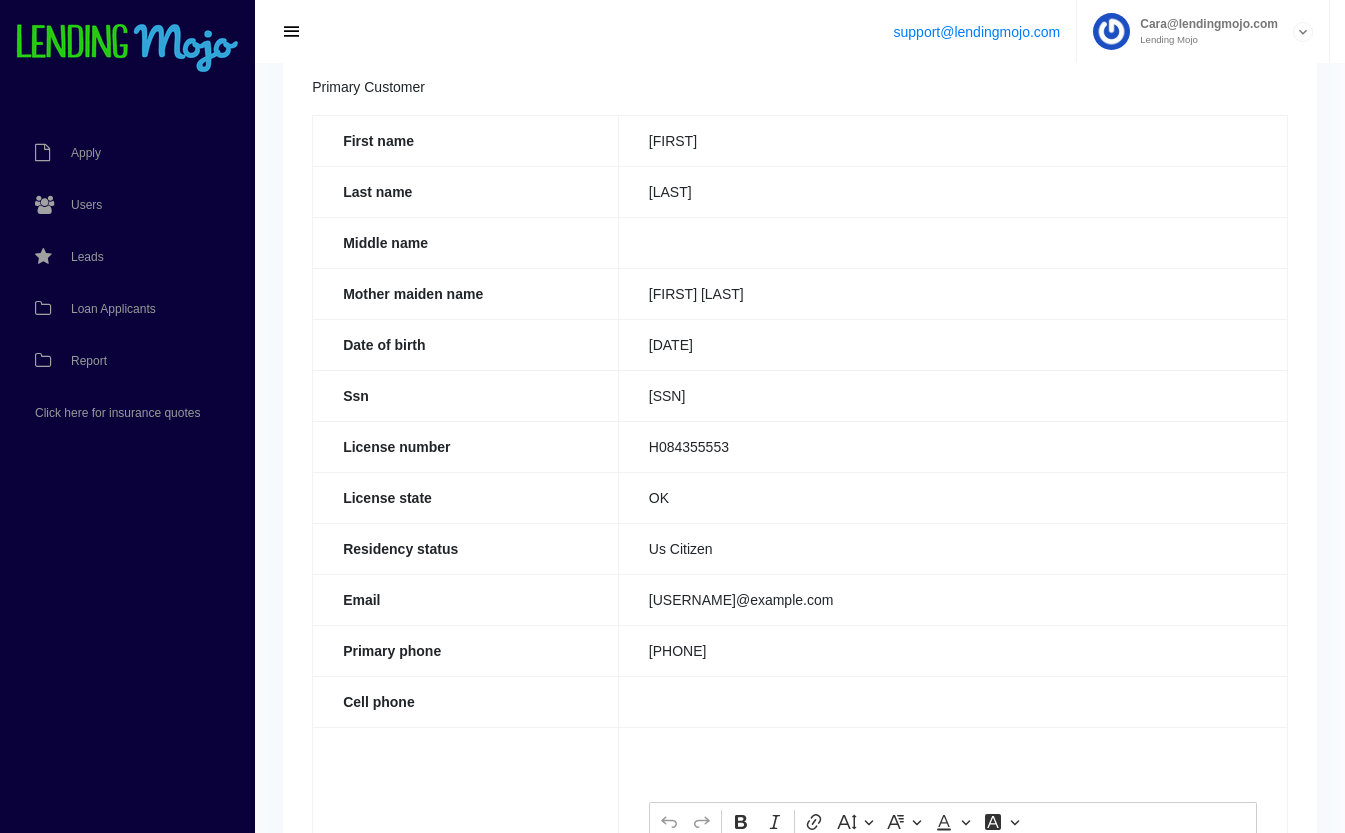 scroll, scrollTop: 0, scrollLeft: 0, axis: both 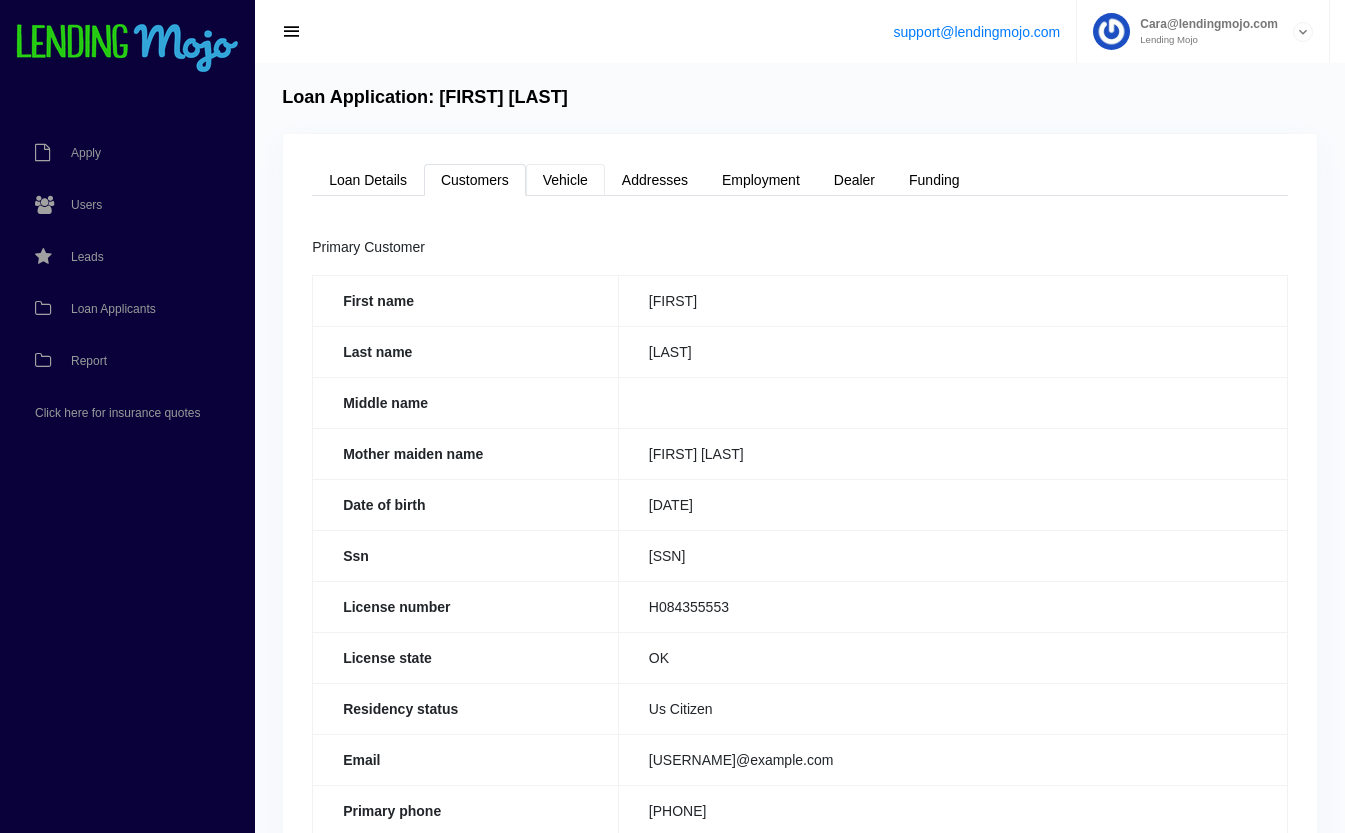 click on "Vehicle" at bounding box center (565, 180) 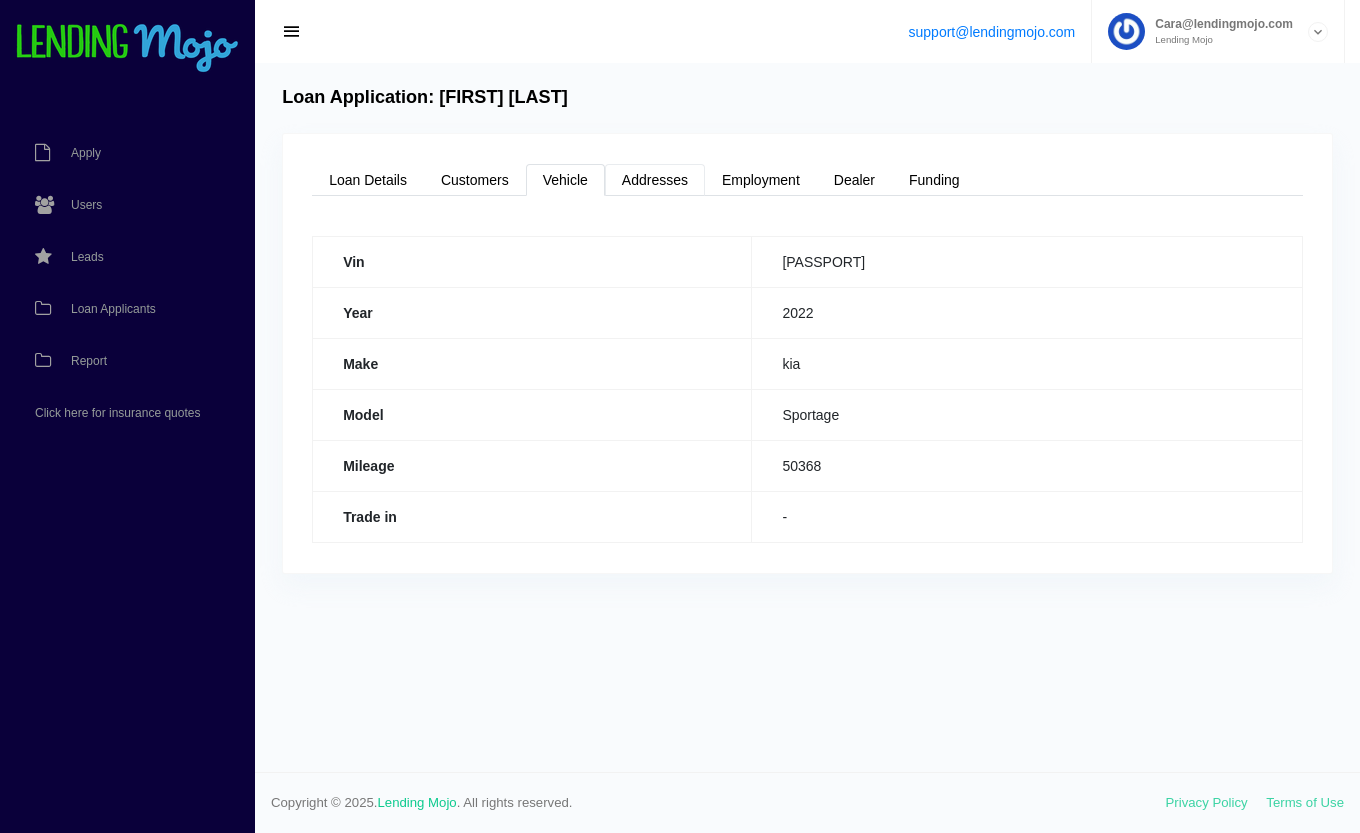 click on "Addresses" at bounding box center [655, 180] 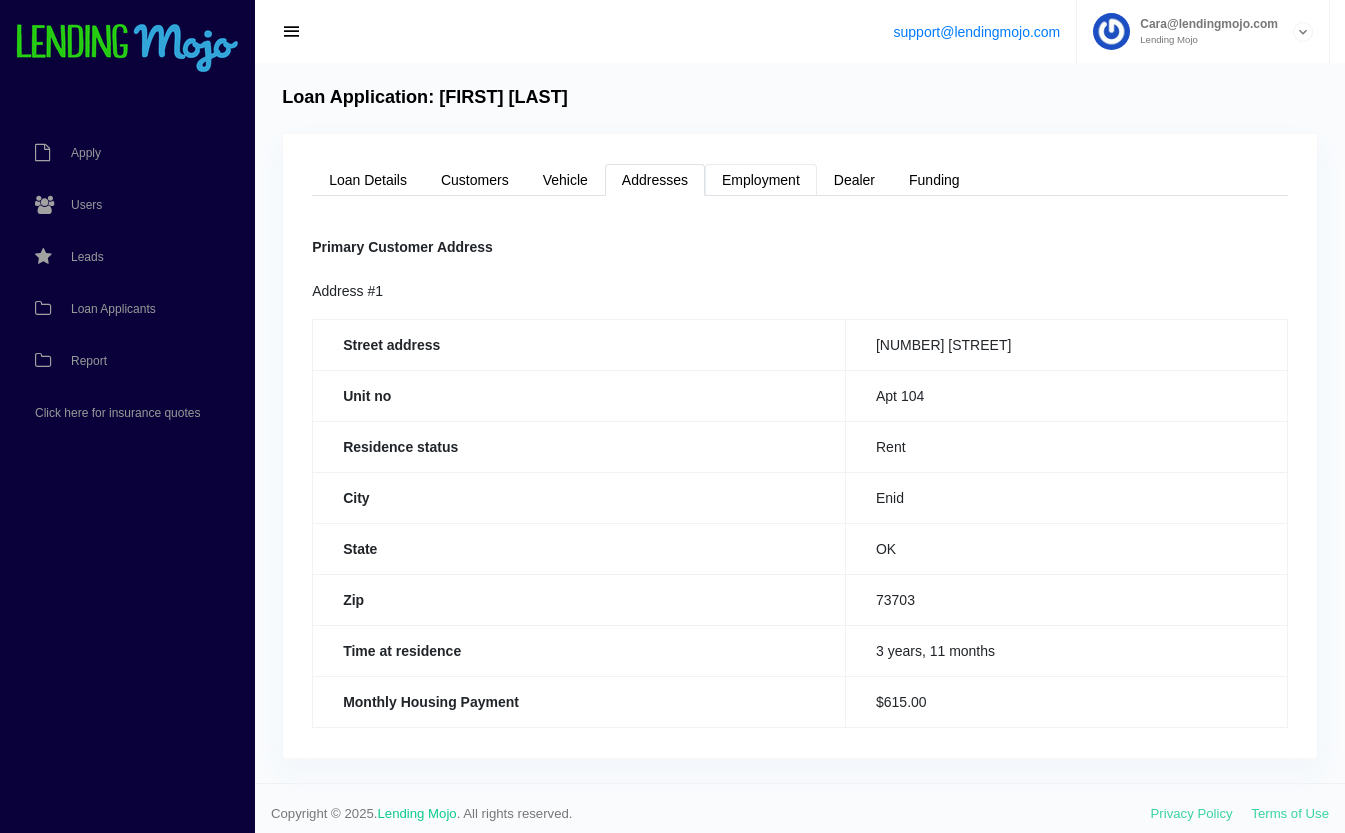 click on "Employment" at bounding box center (761, 180) 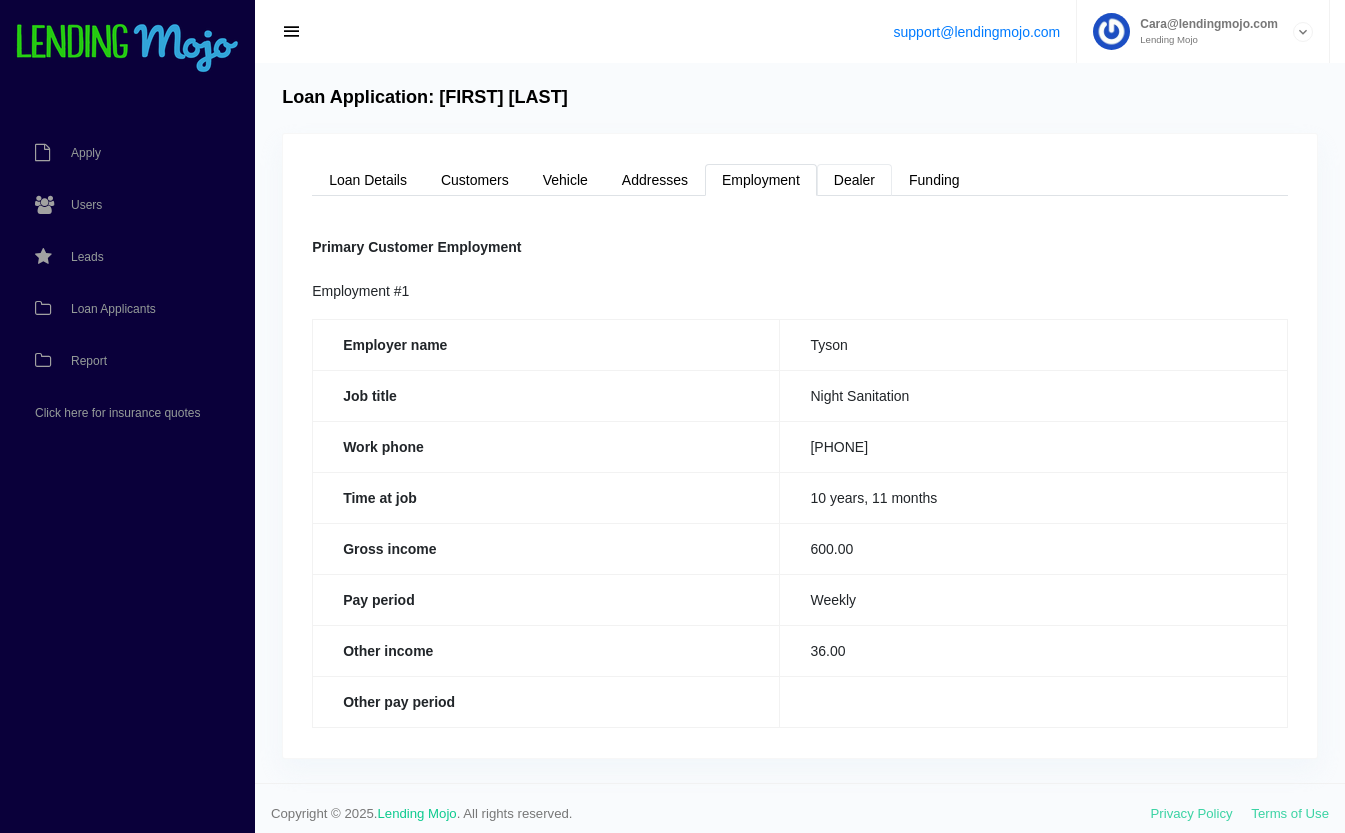 click on "Dealer" at bounding box center (854, 180) 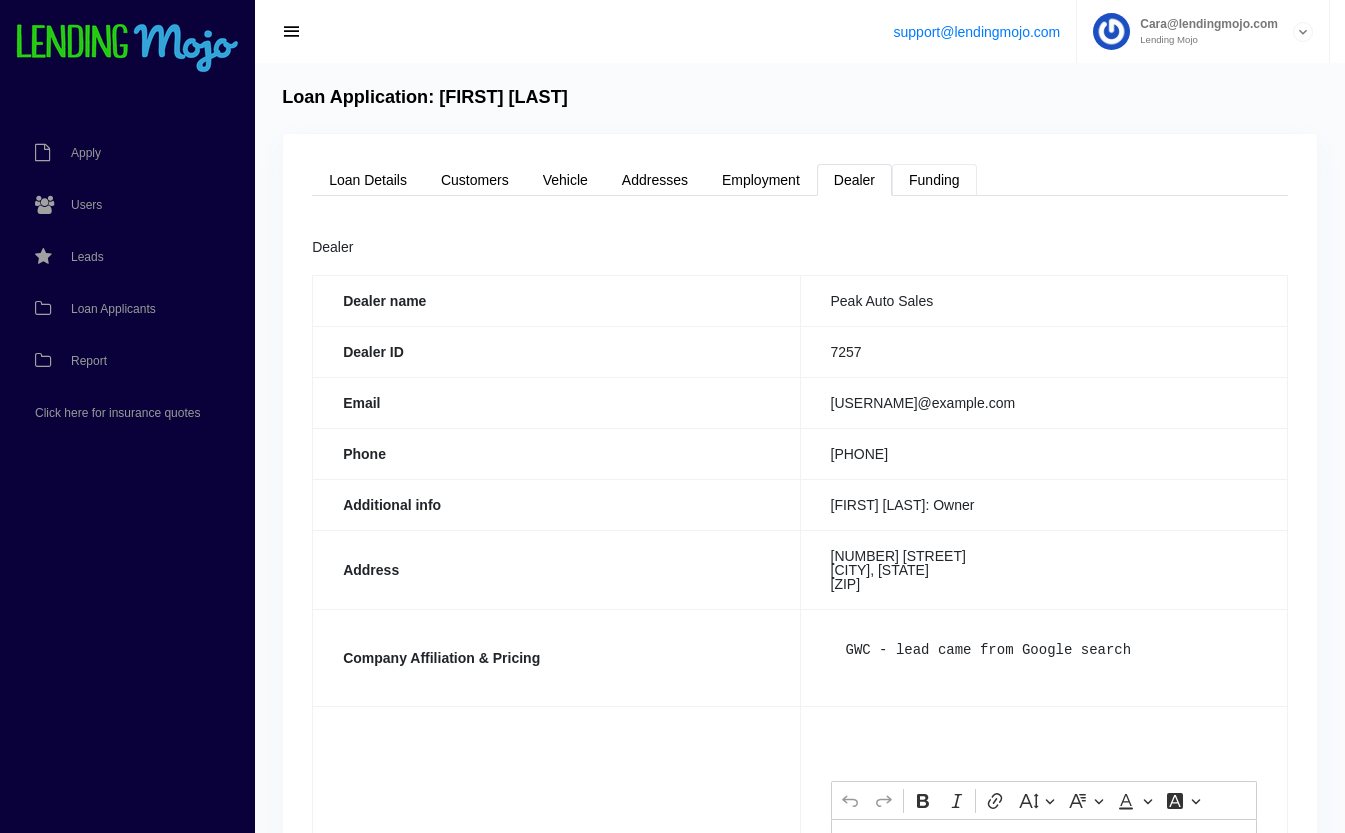 click on "Funding" at bounding box center (934, 180) 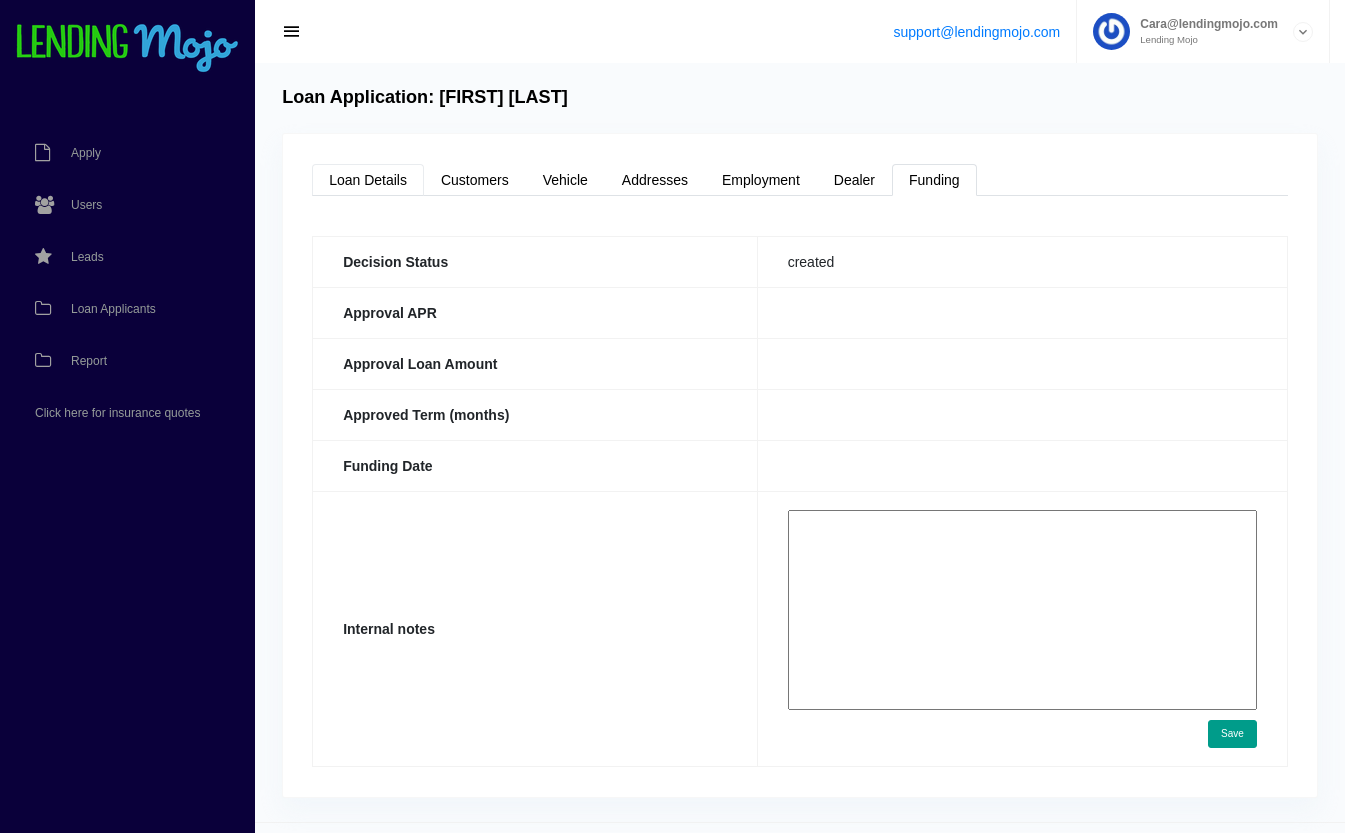 click on "Loan Details" at bounding box center [368, 180] 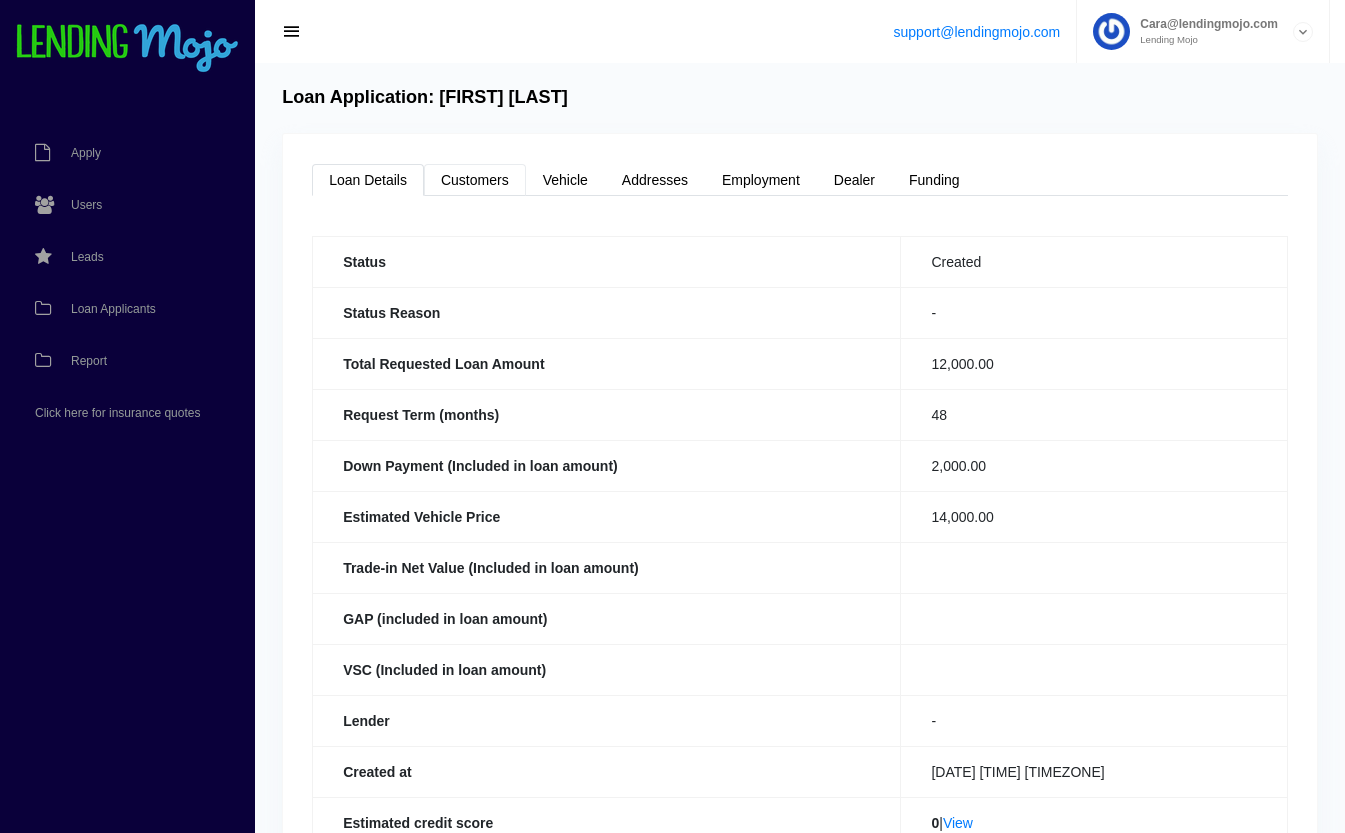 click on "Customers" at bounding box center (475, 180) 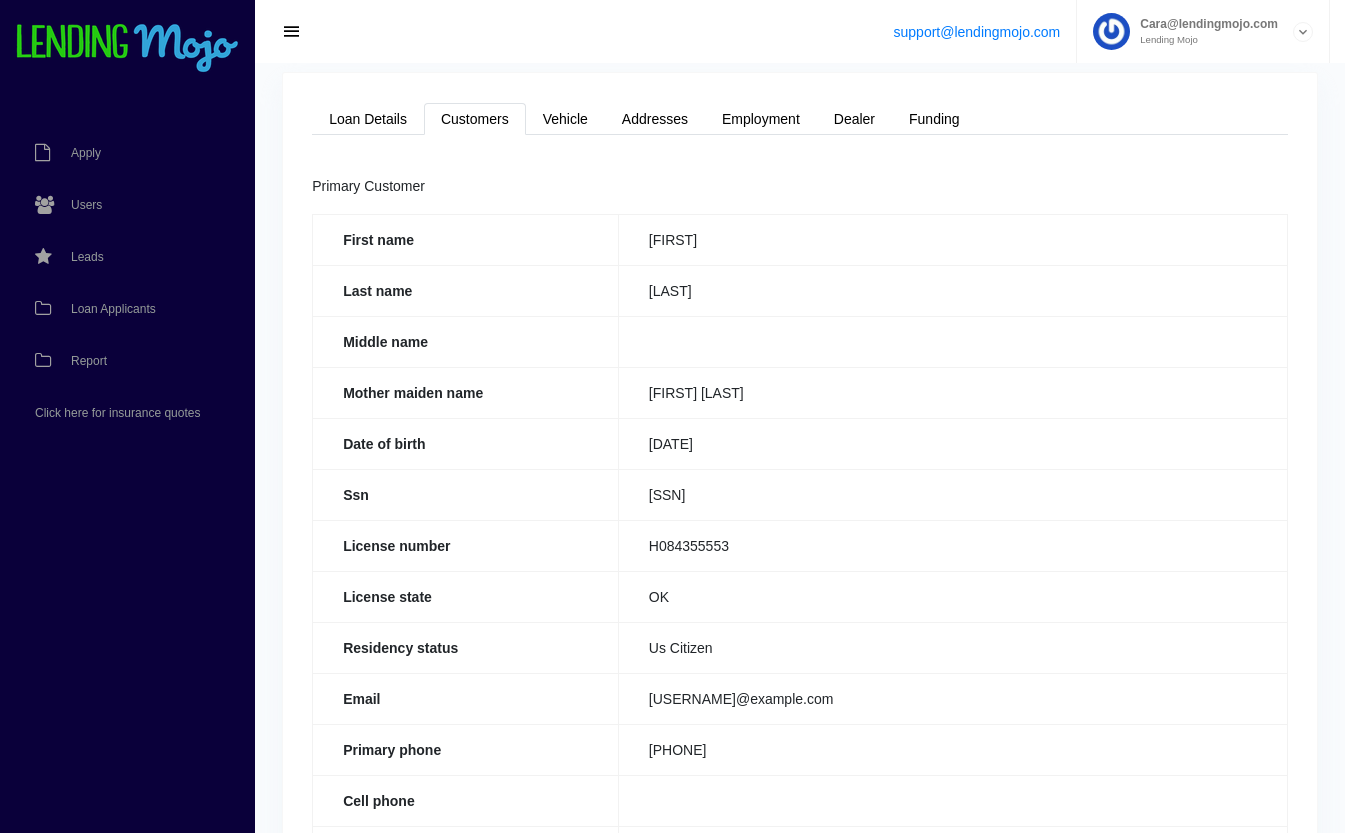 scroll, scrollTop: 0, scrollLeft: 0, axis: both 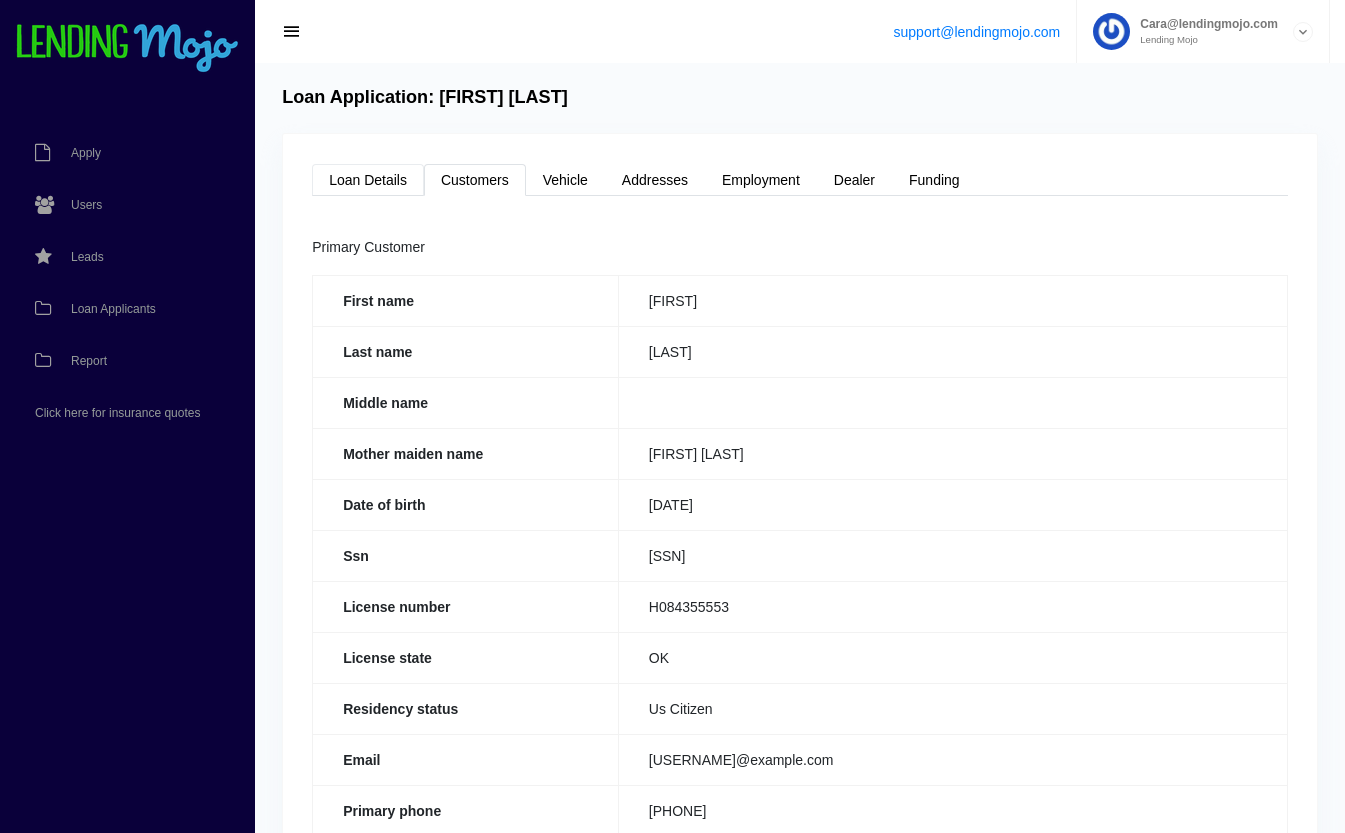 click on "Loan Details" at bounding box center [368, 180] 